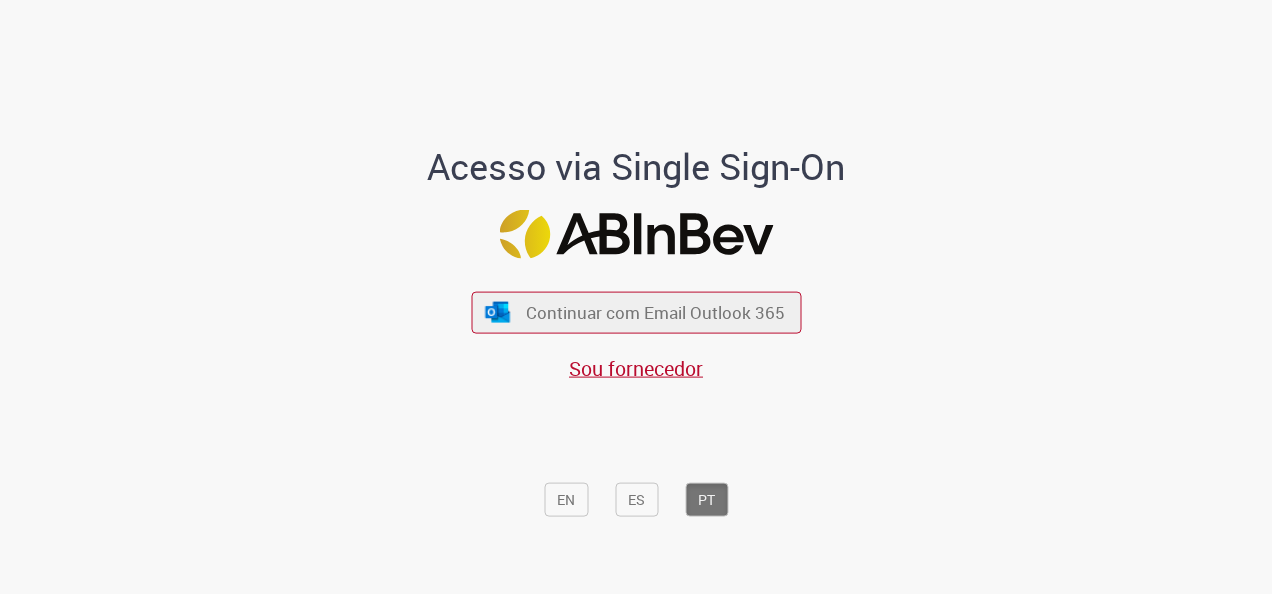 scroll, scrollTop: 0, scrollLeft: 0, axis: both 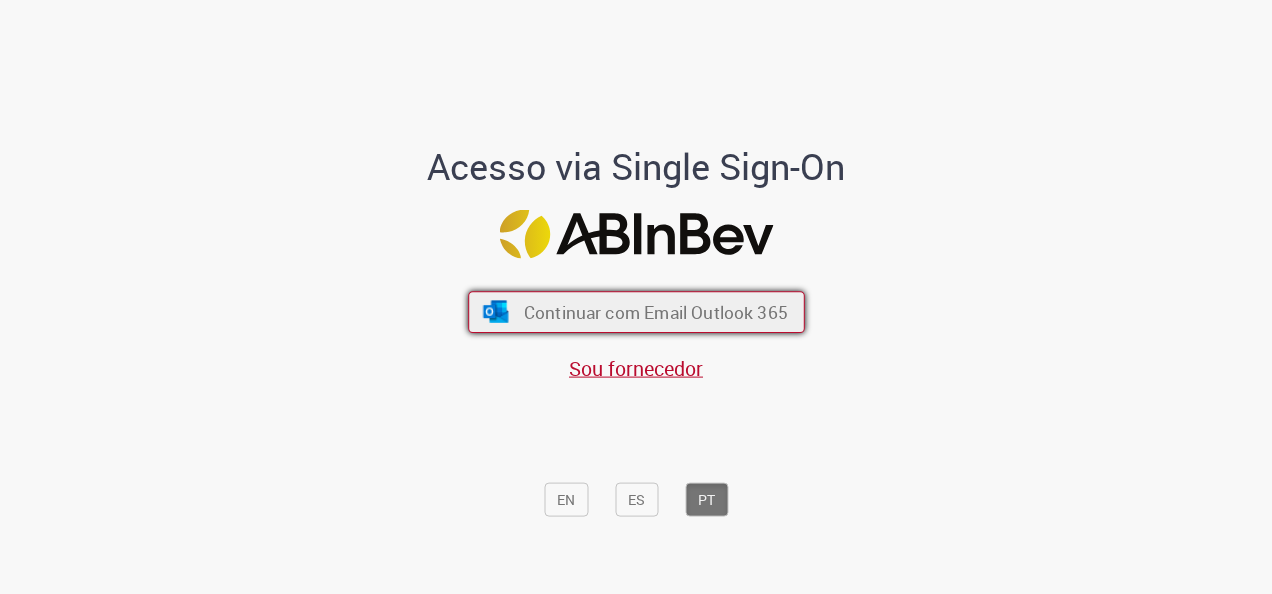 click on "Continuar com Email Outlook 365" at bounding box center [636, 312] 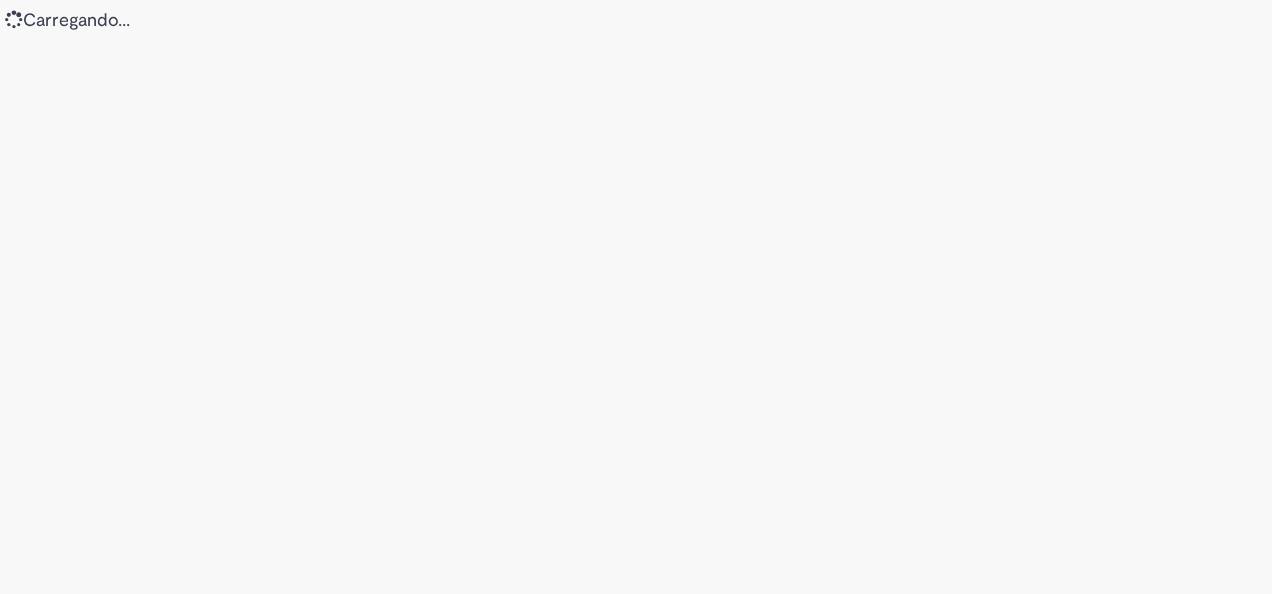scroll, scrollTop: 0, scrollLeft: 0, axis: both 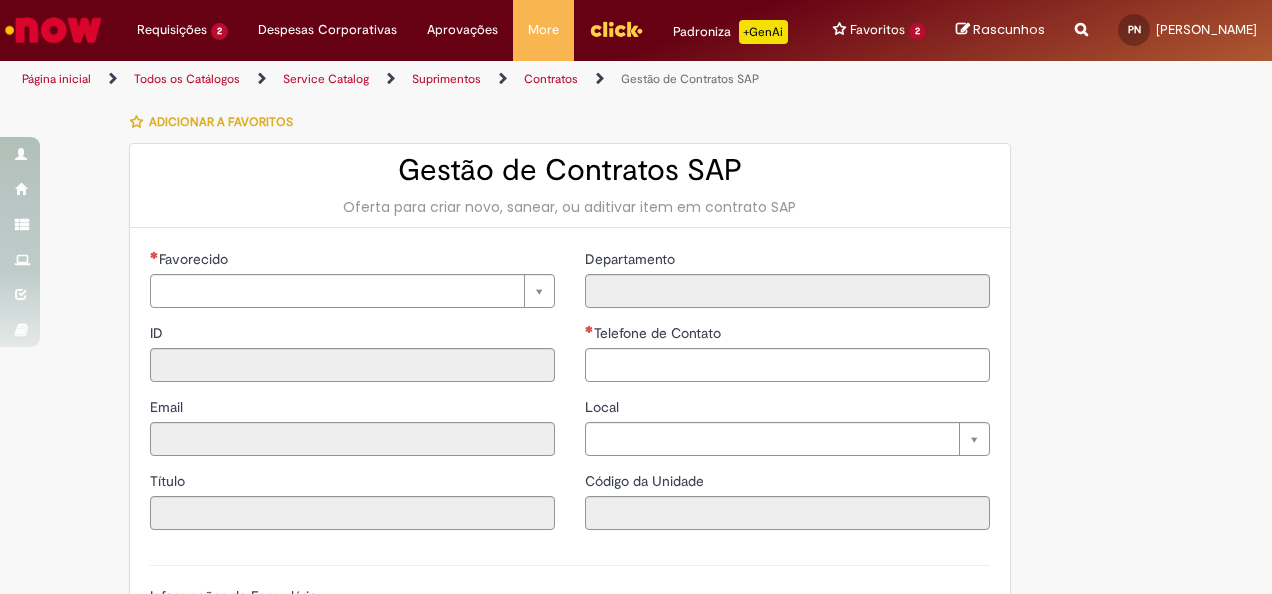 type on "********" 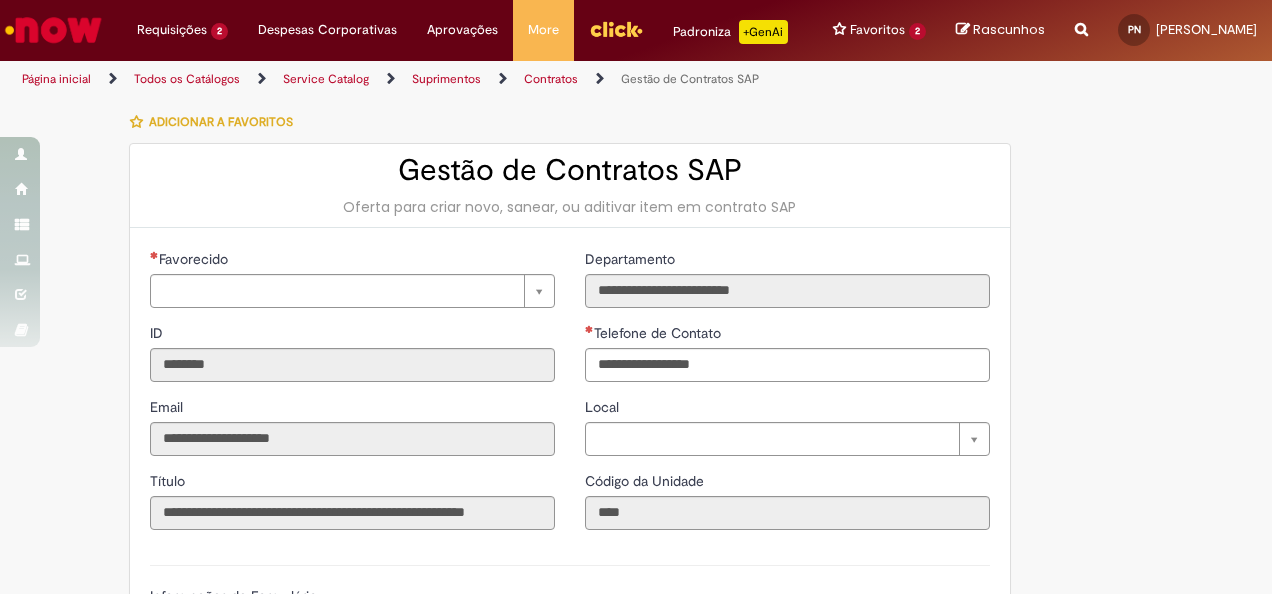 type on "**********" 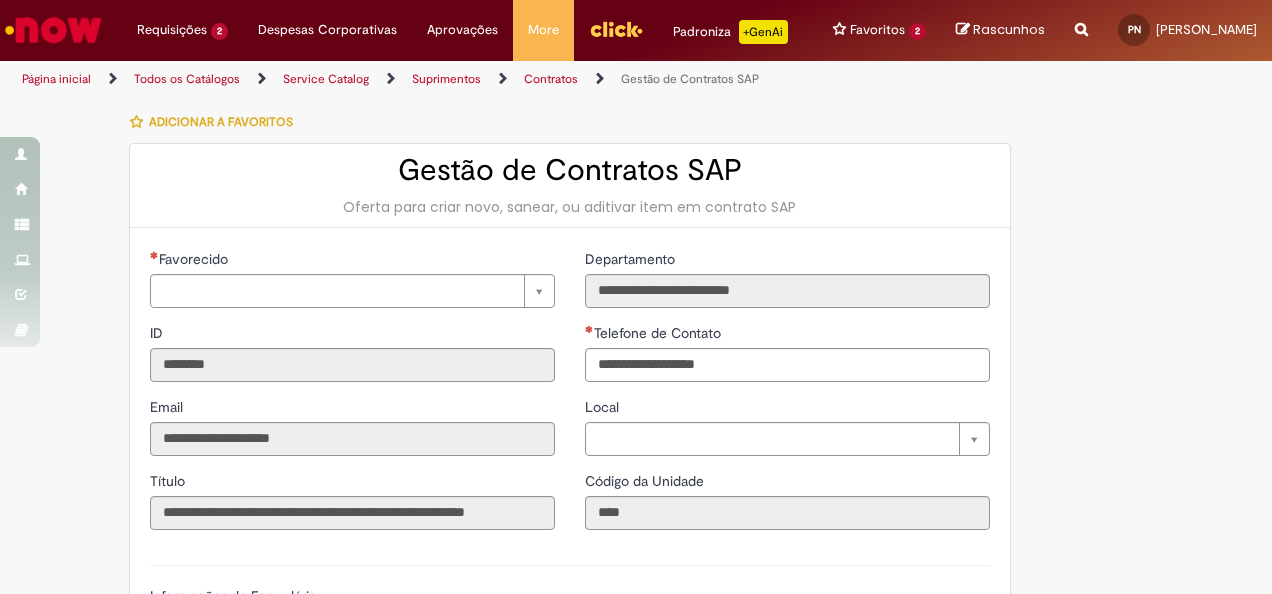 type on "**********" 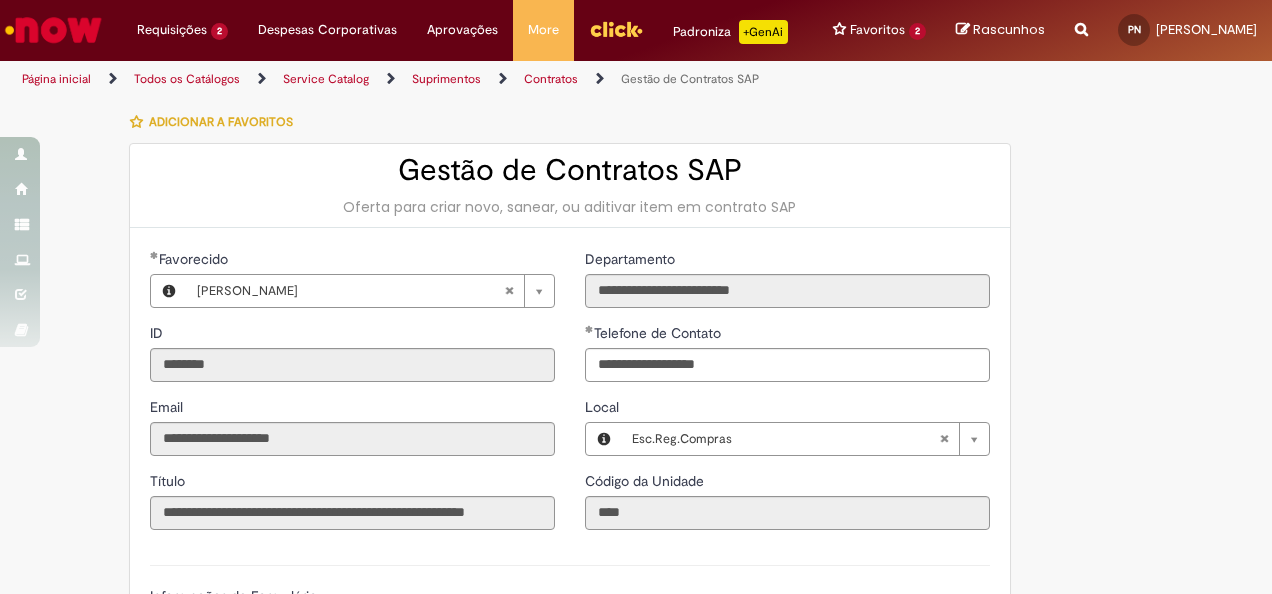 click at bounding box center [53, 30] 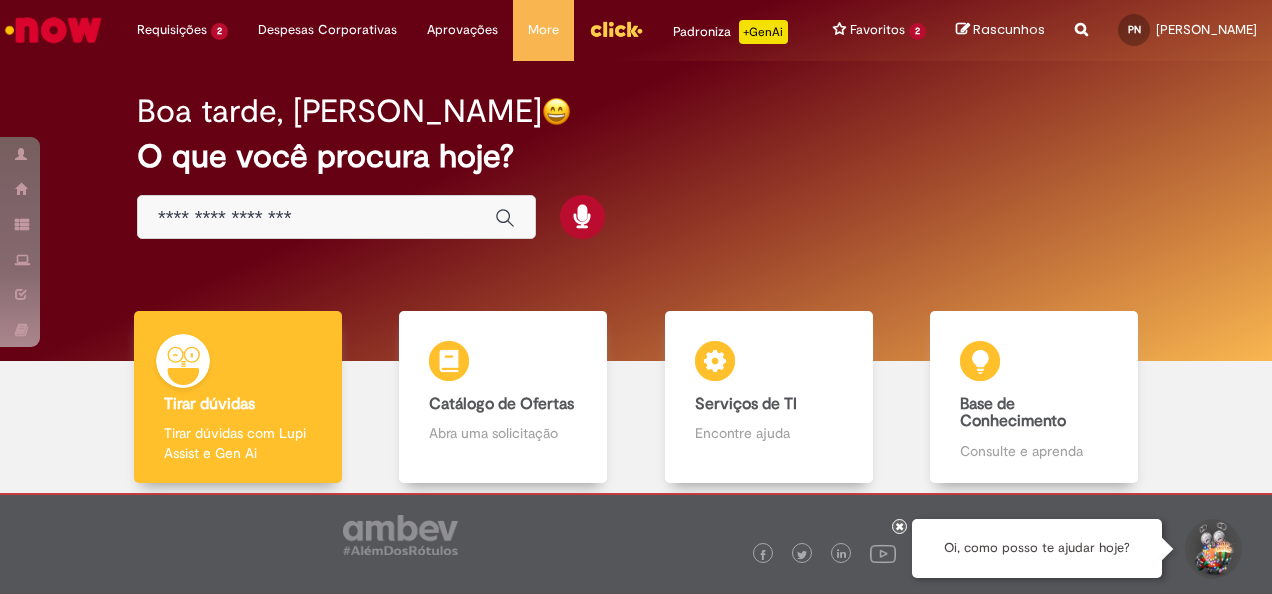 scroll, scrollTop: 0, scrollLeft: 0, axis: both 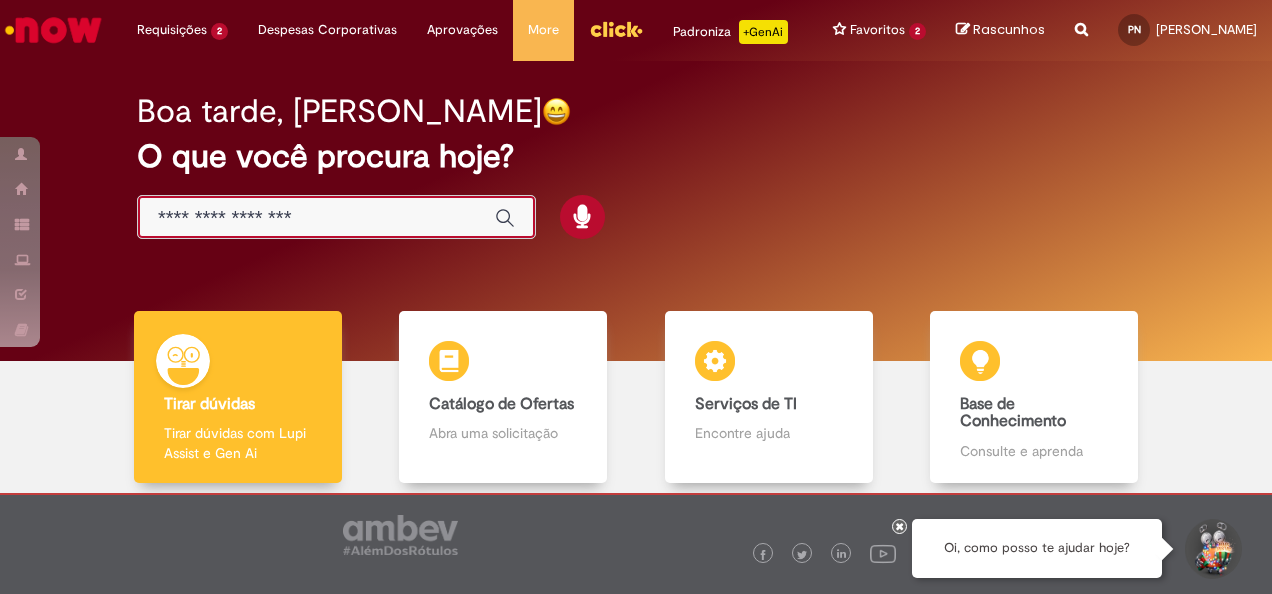 click at bounding box center (316, 218) 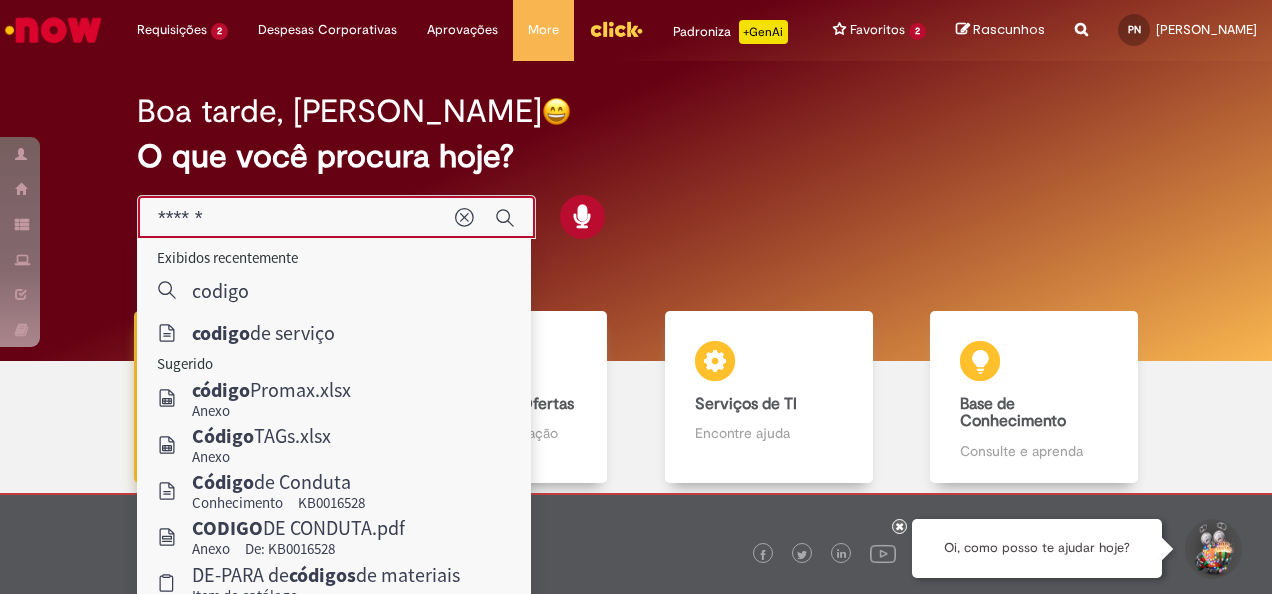 type on "**********" 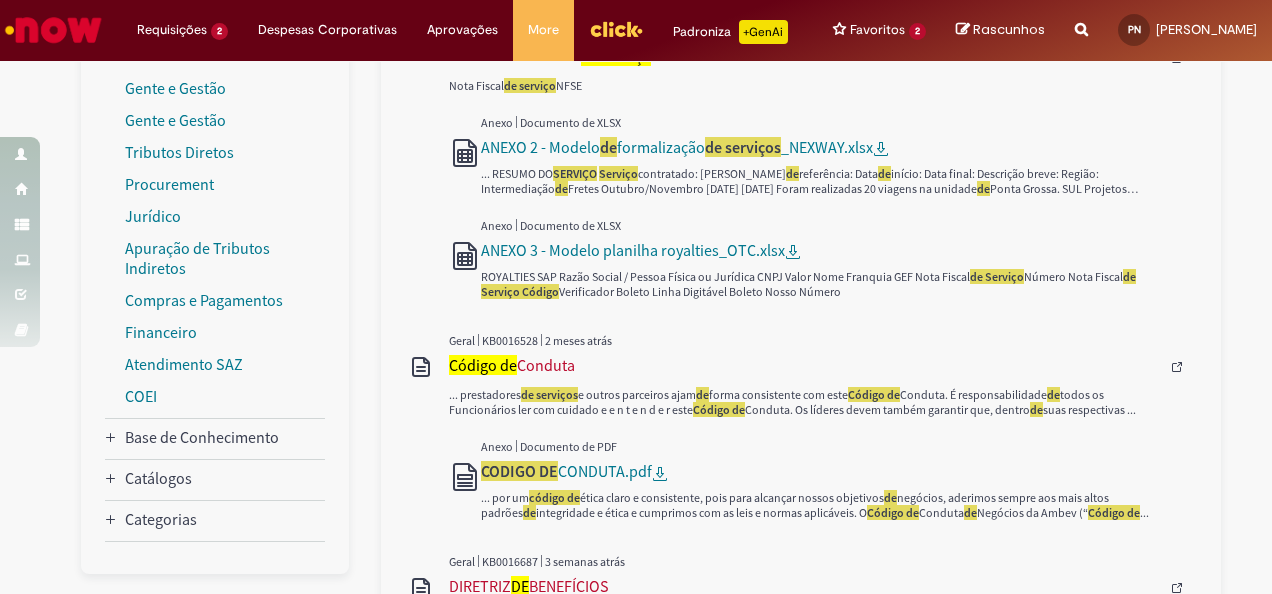 scroll, scrollTop: 368, scrollLeft: 0, axis: vertical 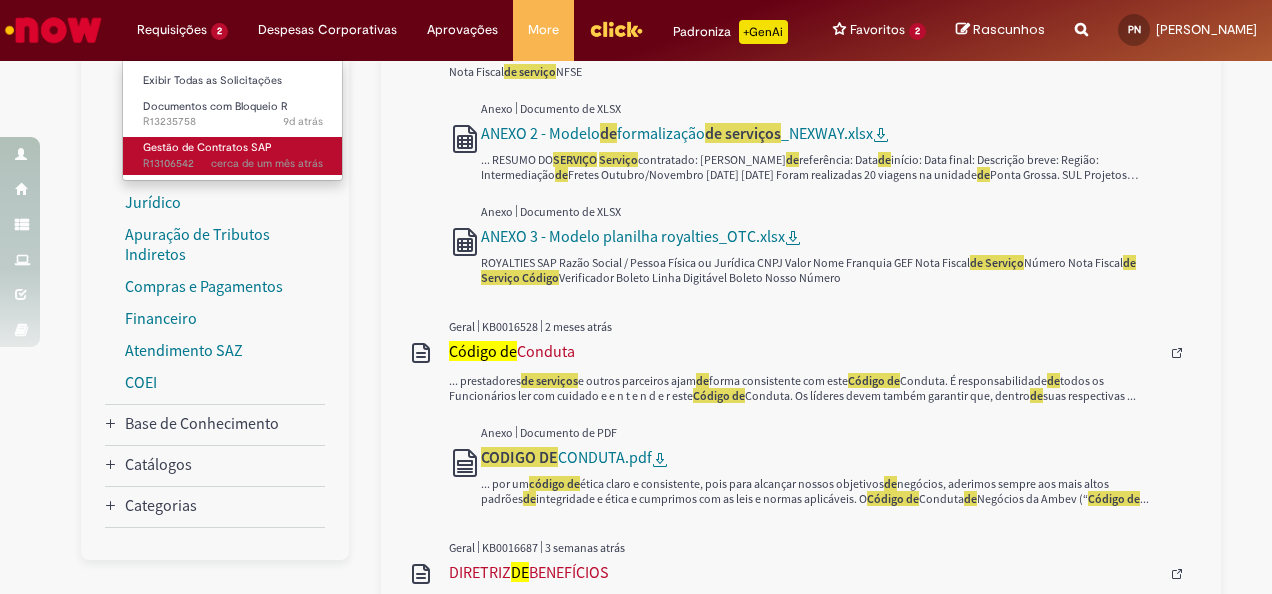 click on "cerca de um mês atrás" at bounding box center [267, 163] 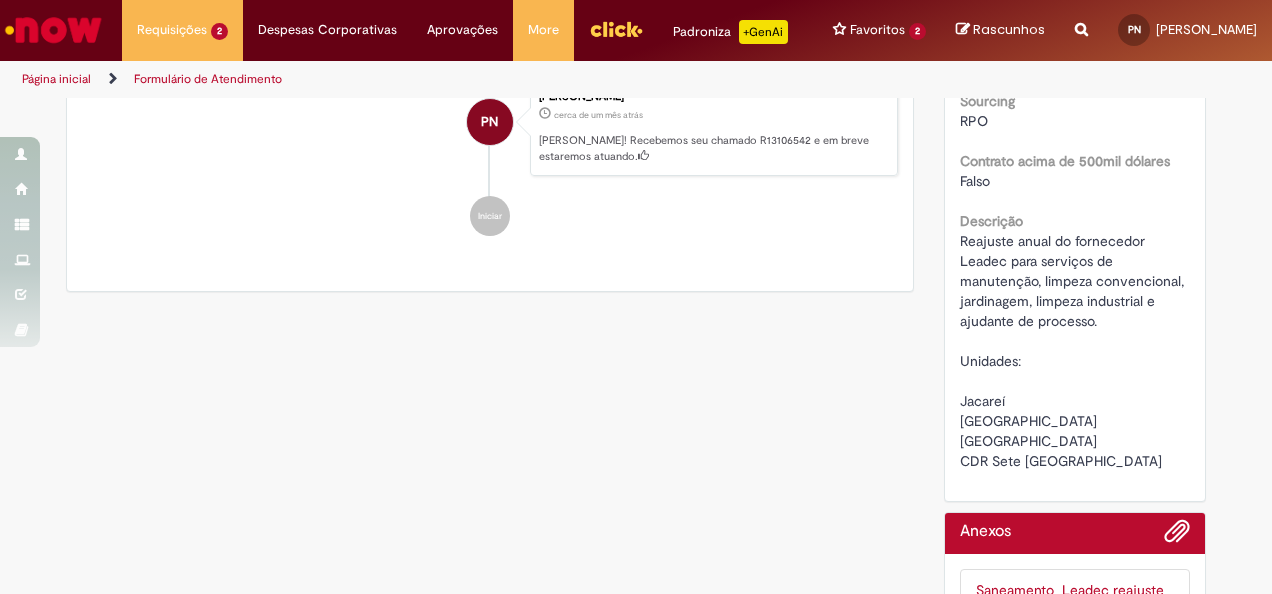 scroll, scrollTop: 982, scrollLeft: 0, axis: vertical 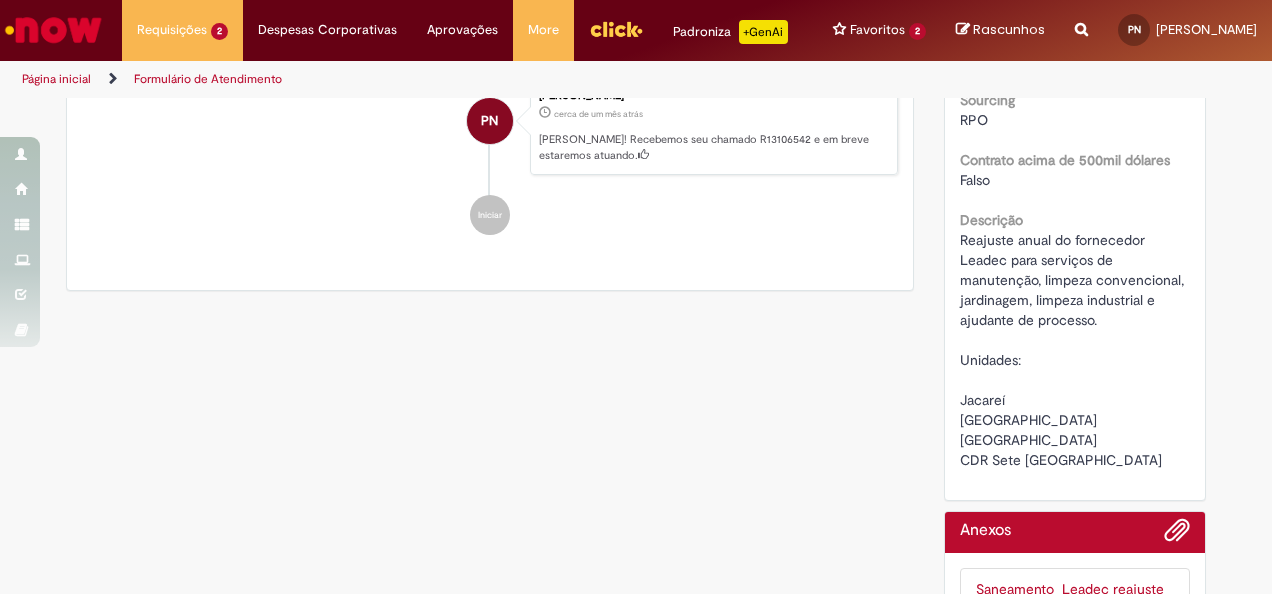 click at bounding box center [53, 30] 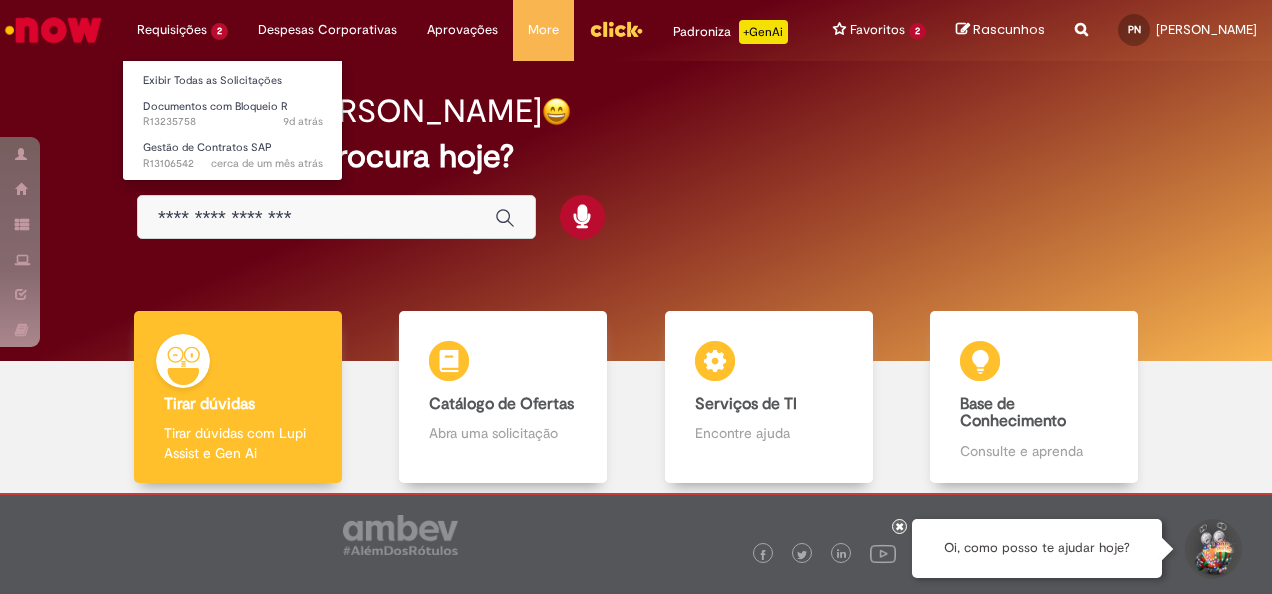 scroll, scrollTop: 0, scrollLeft: 0, axis: both 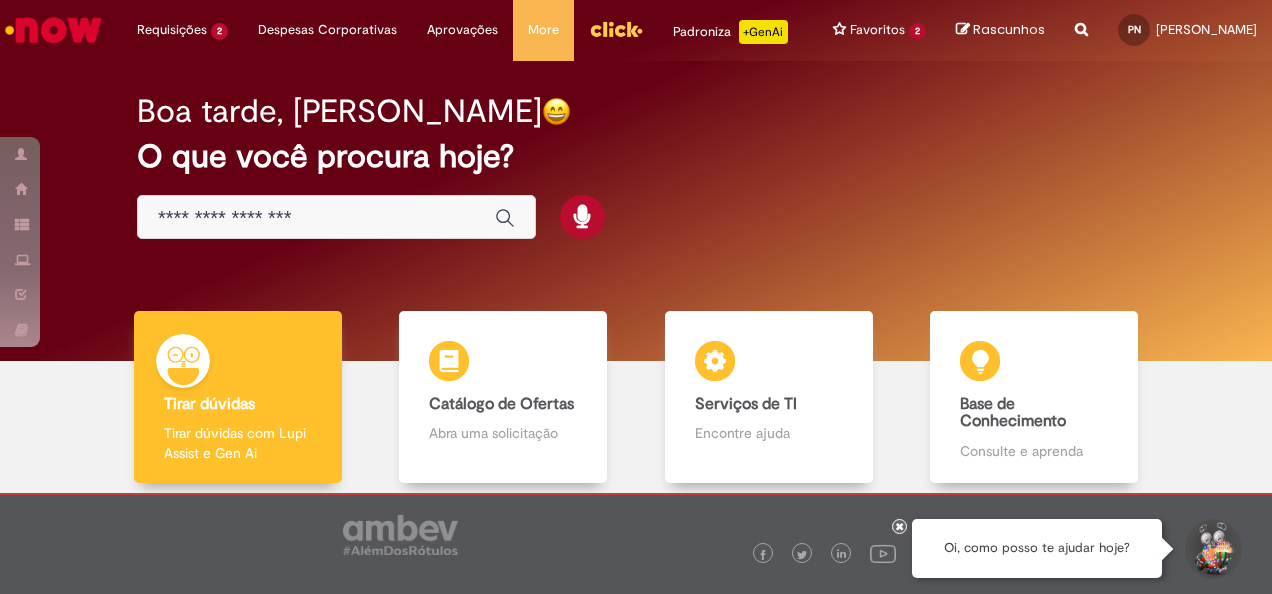 click at bounding box center (336, 217) 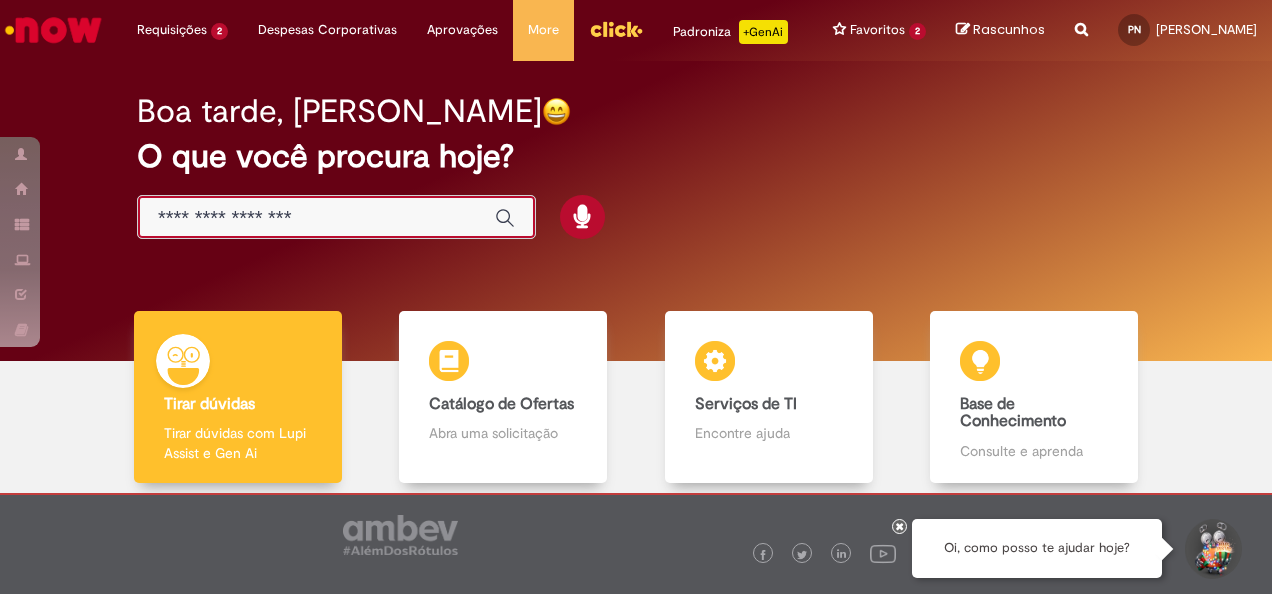 click at bounding box center [316, 218] 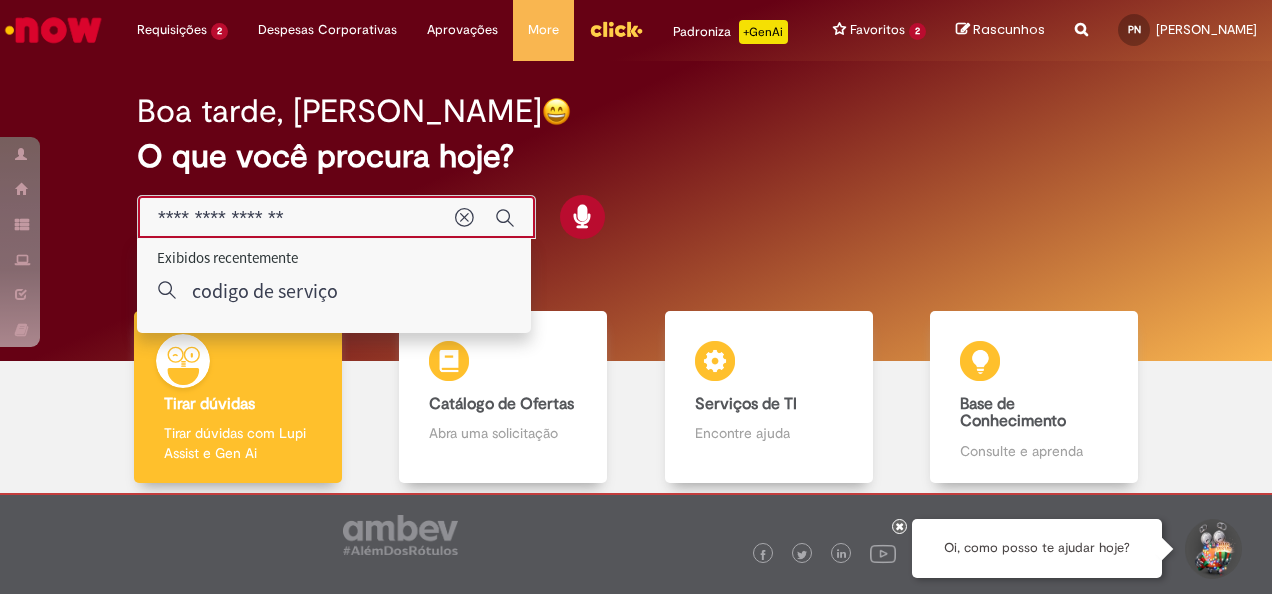 type on "**********" 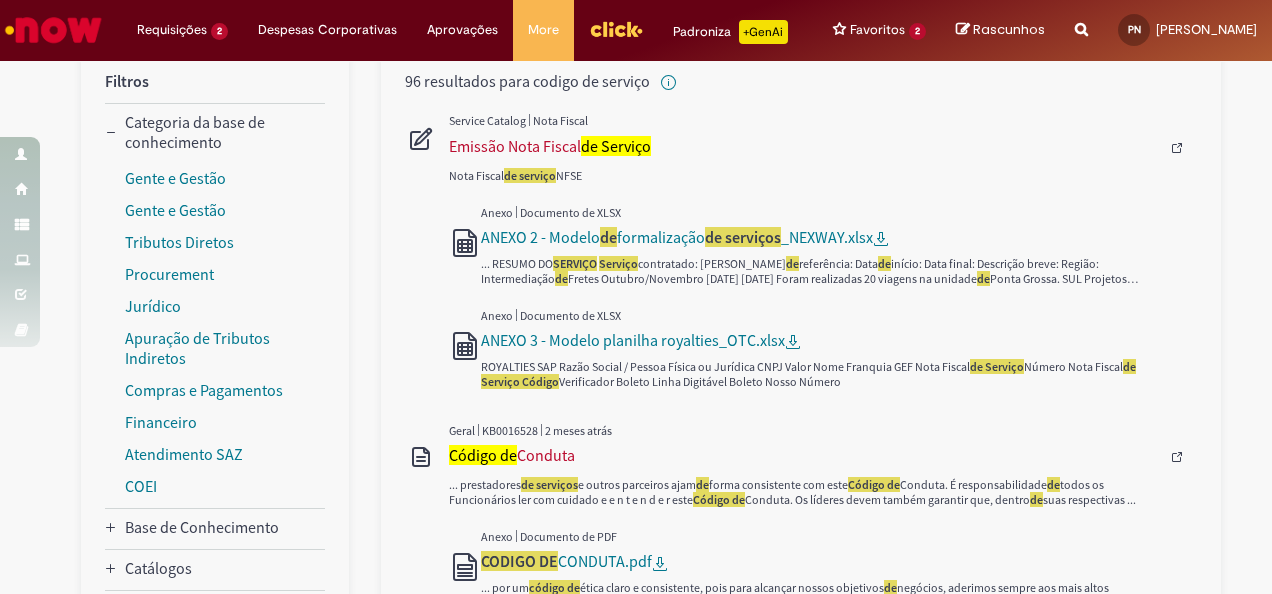 scroll, scrollTop: 0, scrollLeft: 0, axis: both 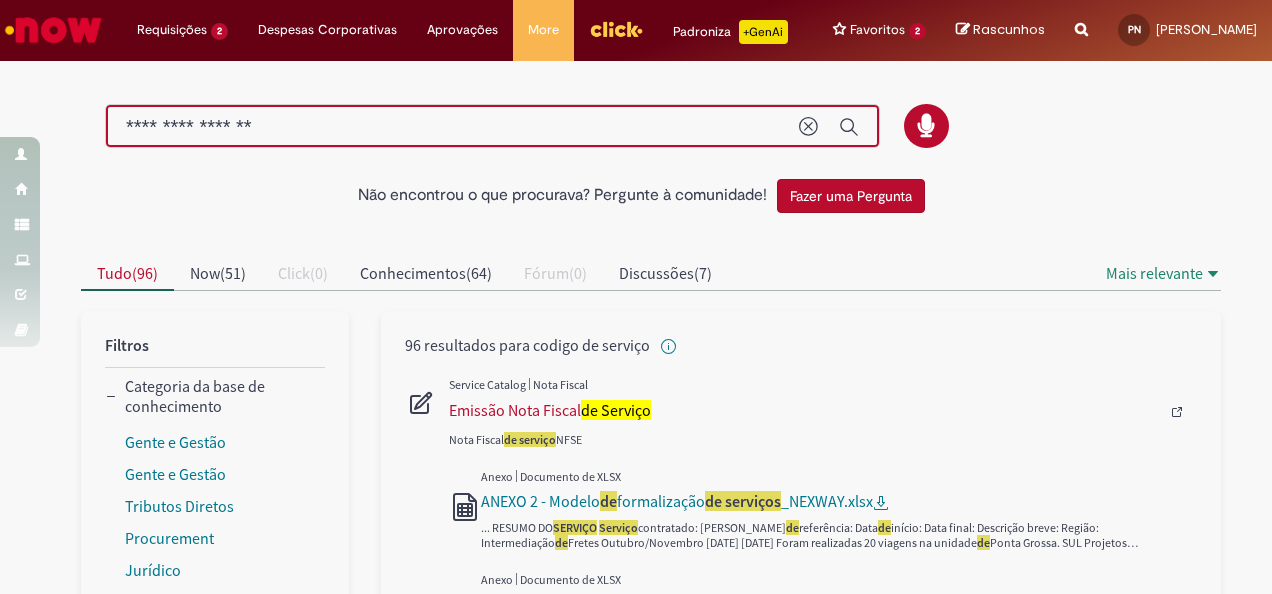 click on "**********" at bounding box center (452, 127) 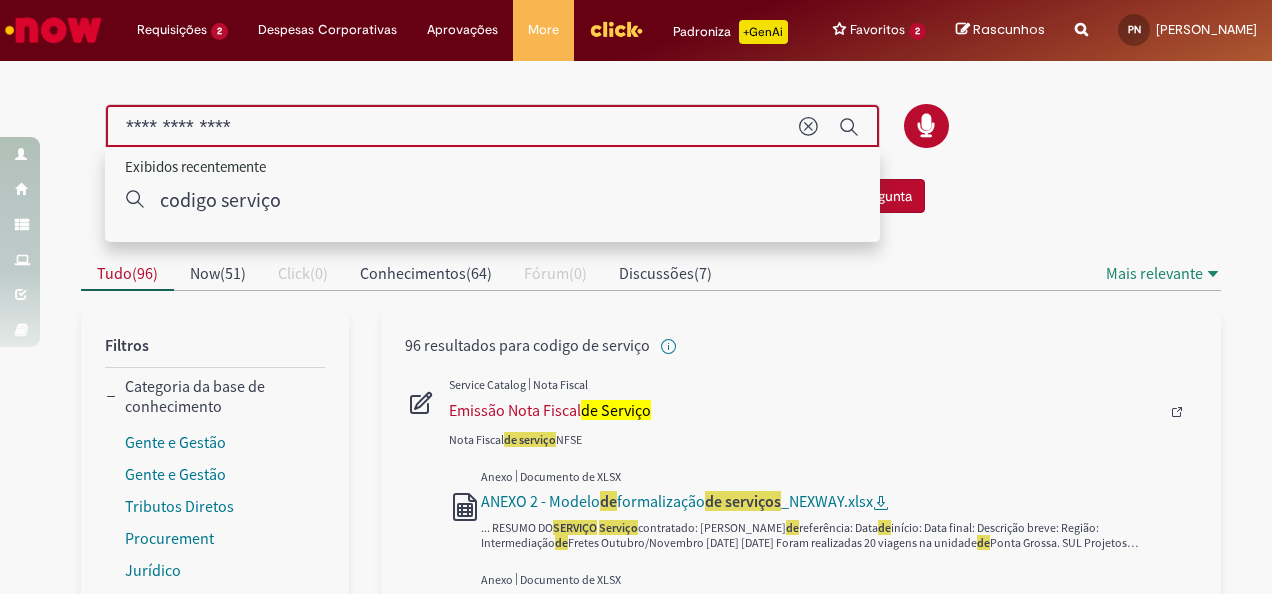 type on "**********" 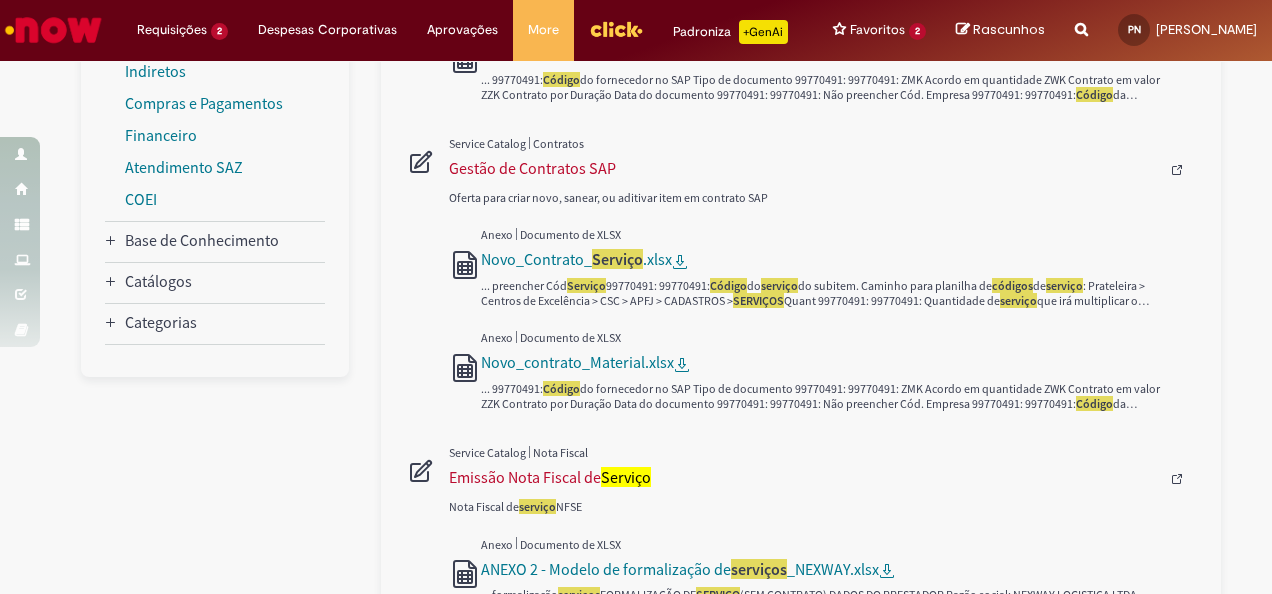 scroll, scrollTop: 554, scrollLeft: 0, axis: vertical 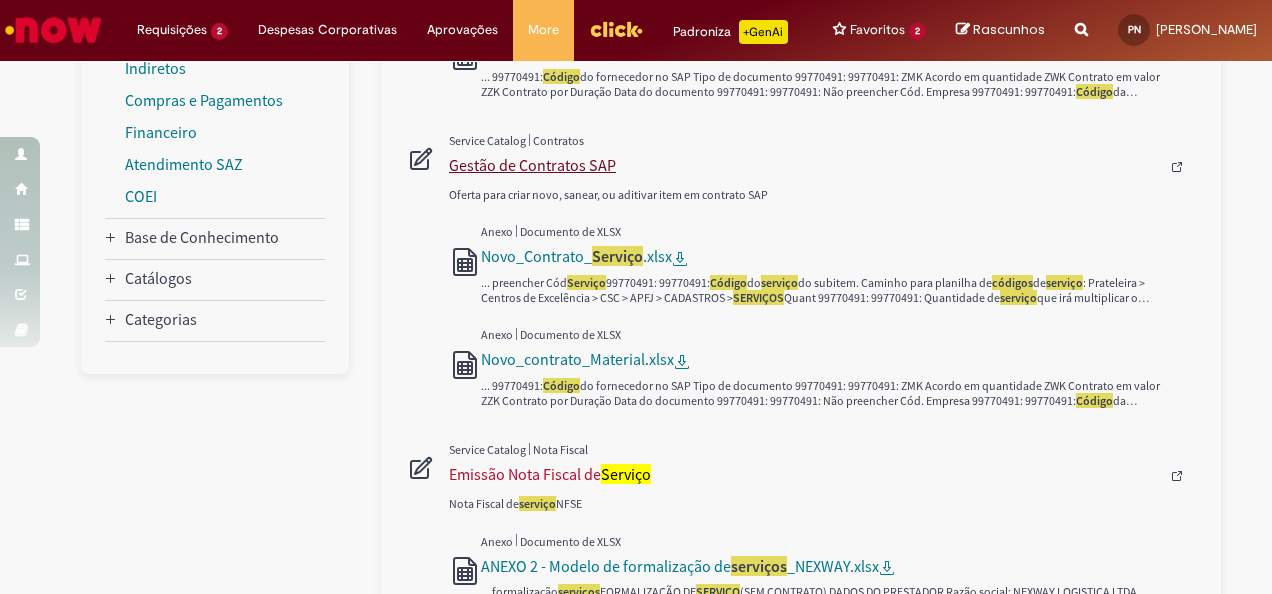 click on "Gestão de Contratos SAP" at bounding box center [804, 165] 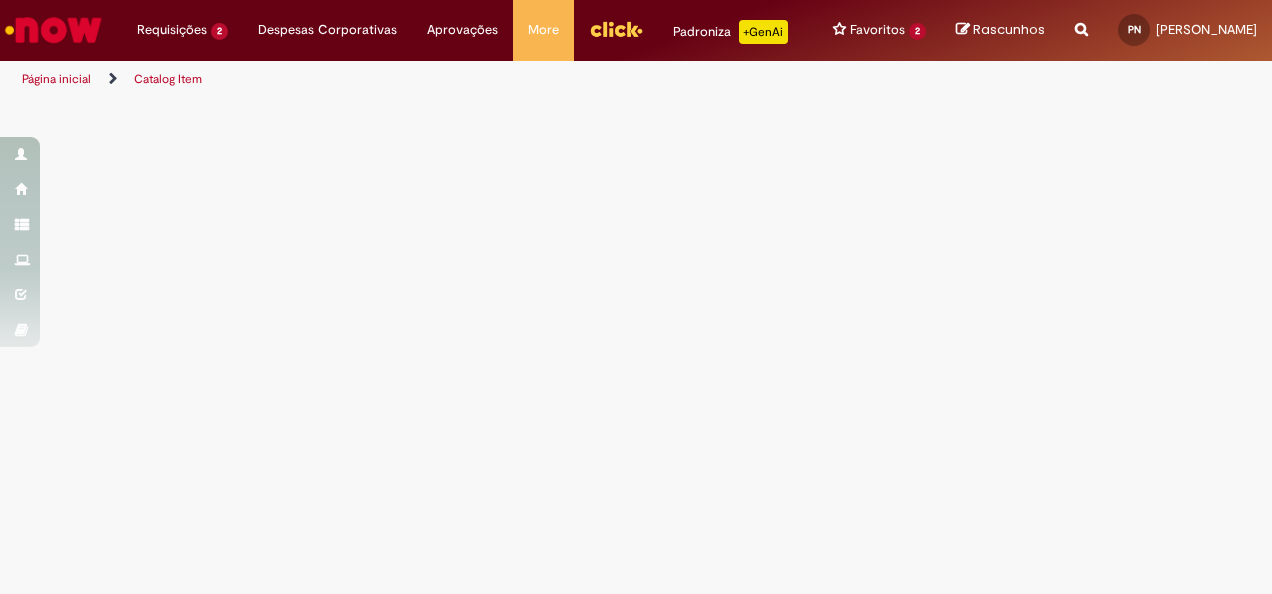 scroll, scrollTop: 0, scrollLeft: 0, axis: both 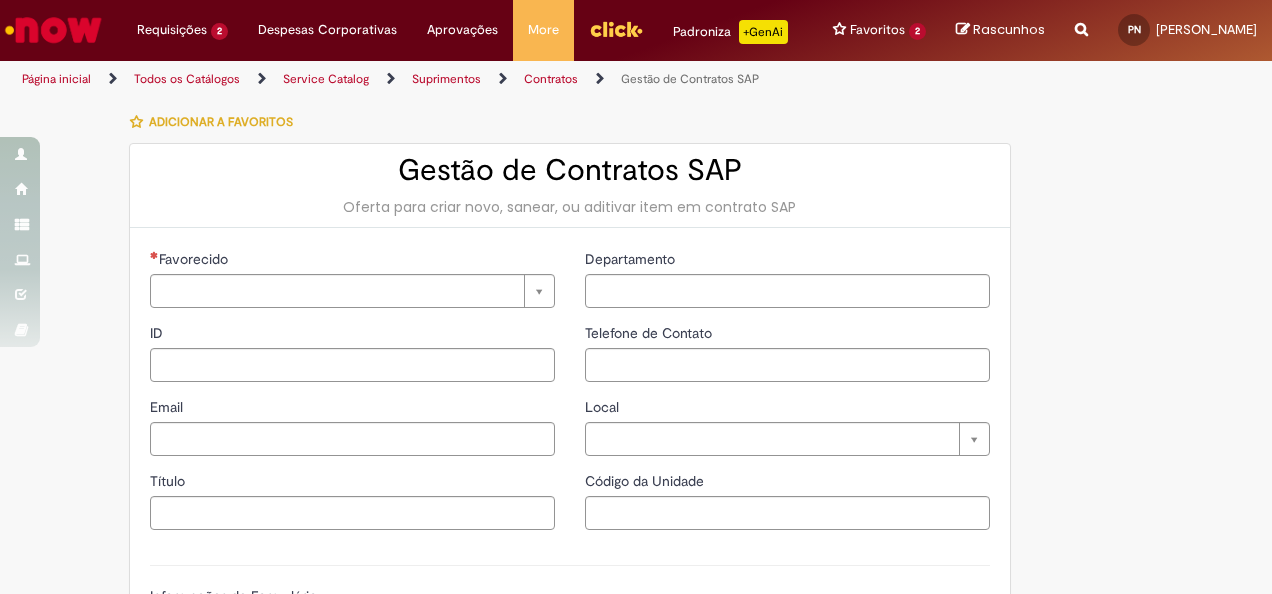 type on "********" 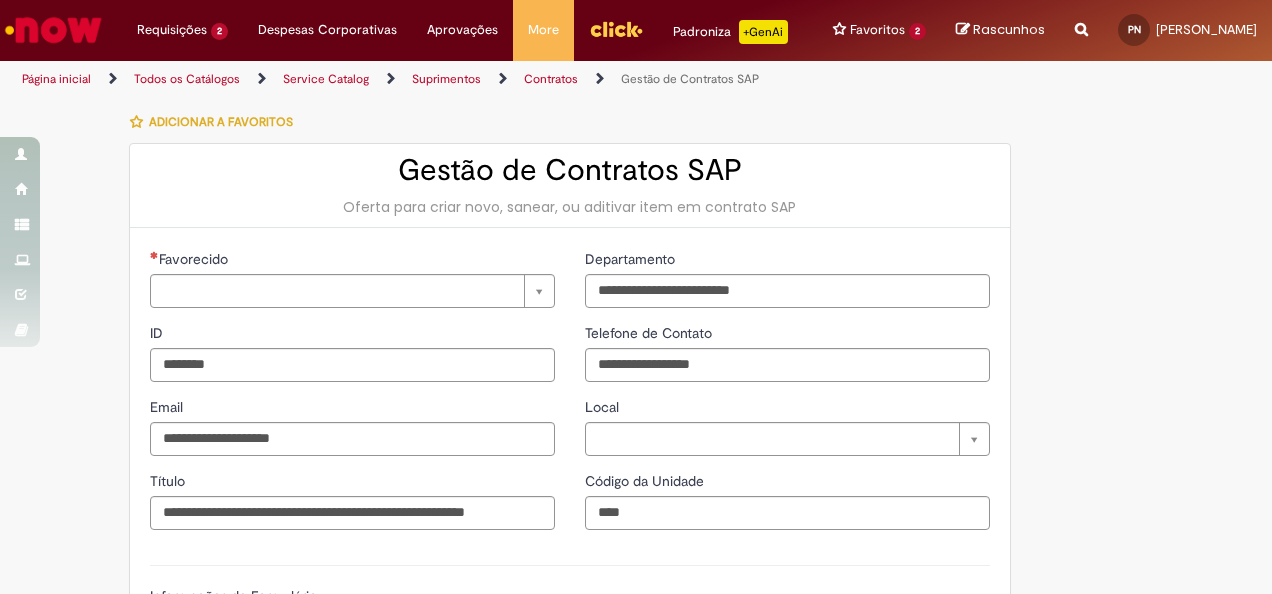 type on "**********" 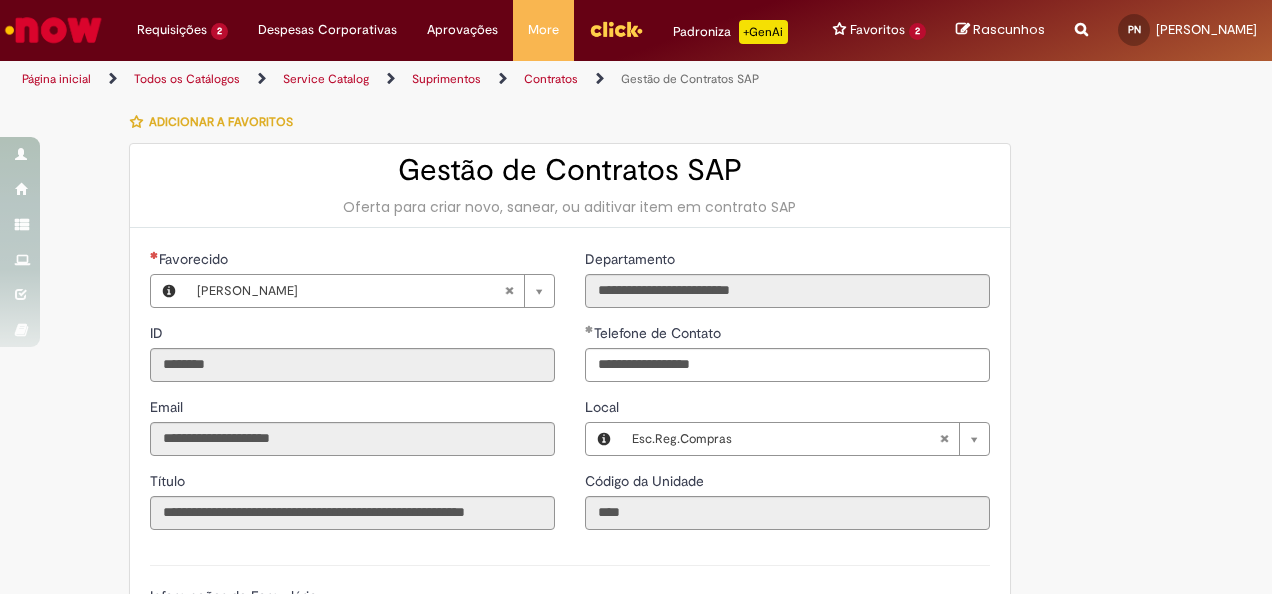 type on "**********" 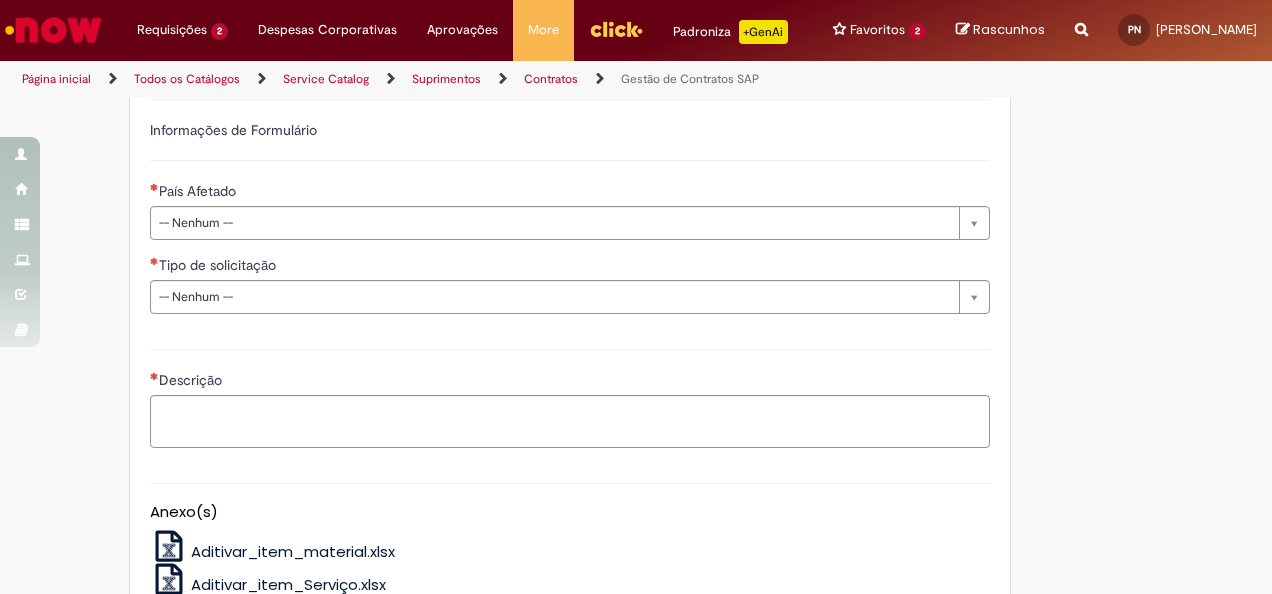 scroll, scrollTop: 544, scrollLeft: 0, axis: vertical 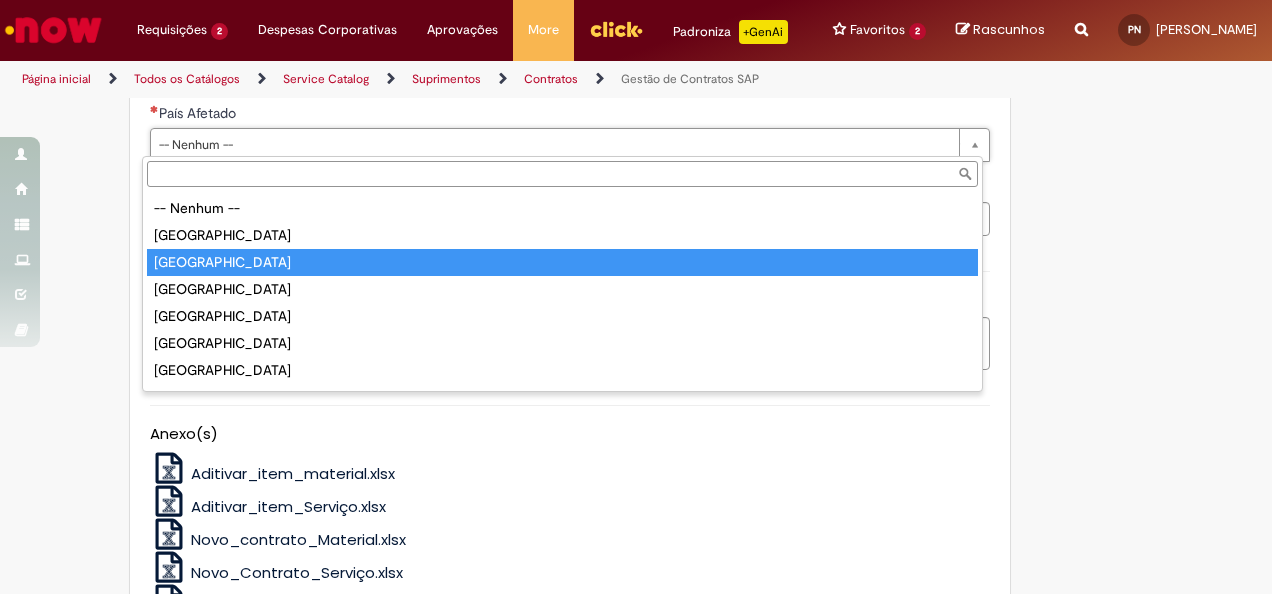 type on "******" 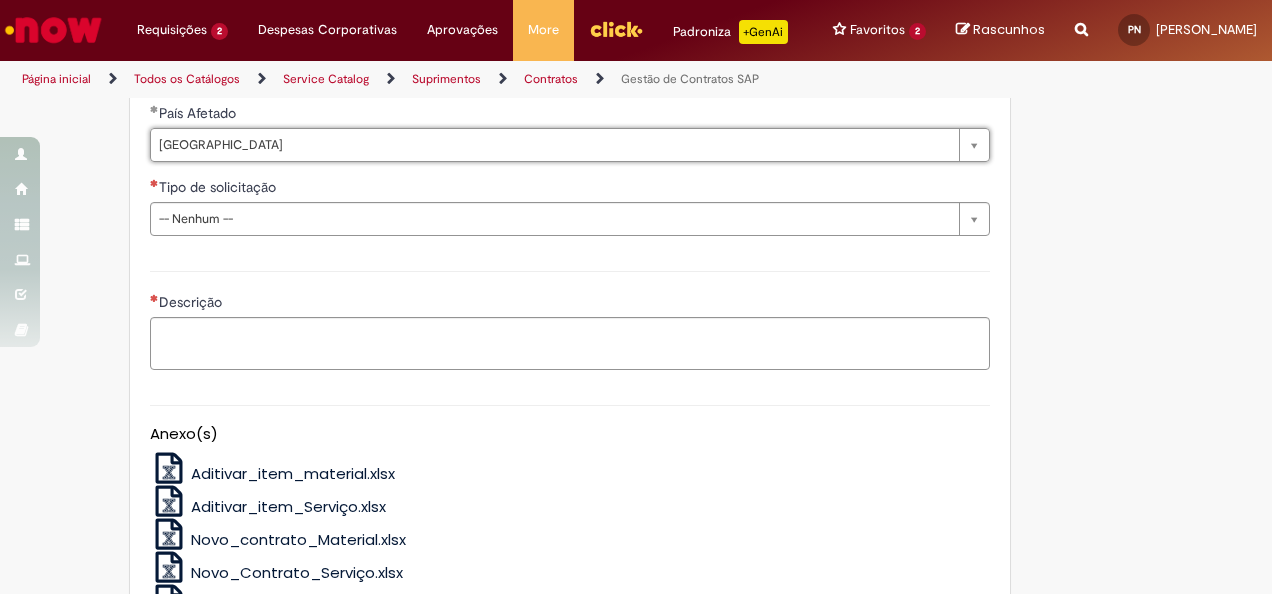 click on "Tipo de solicitação" at bounding box center (570, 189) 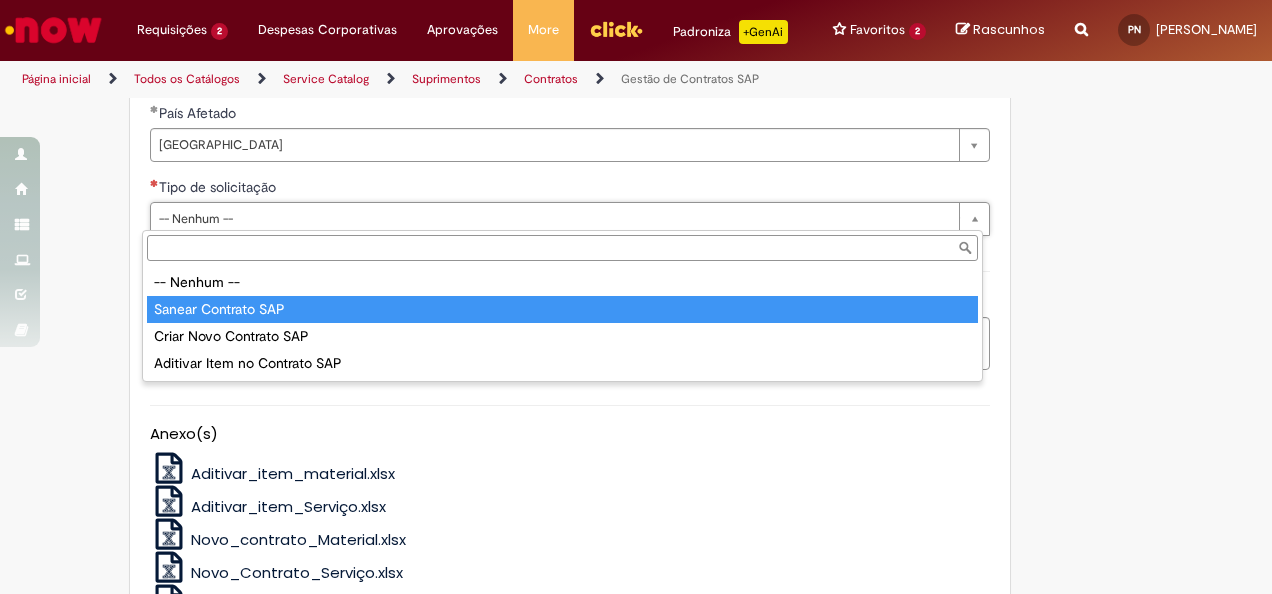 type on "**********" 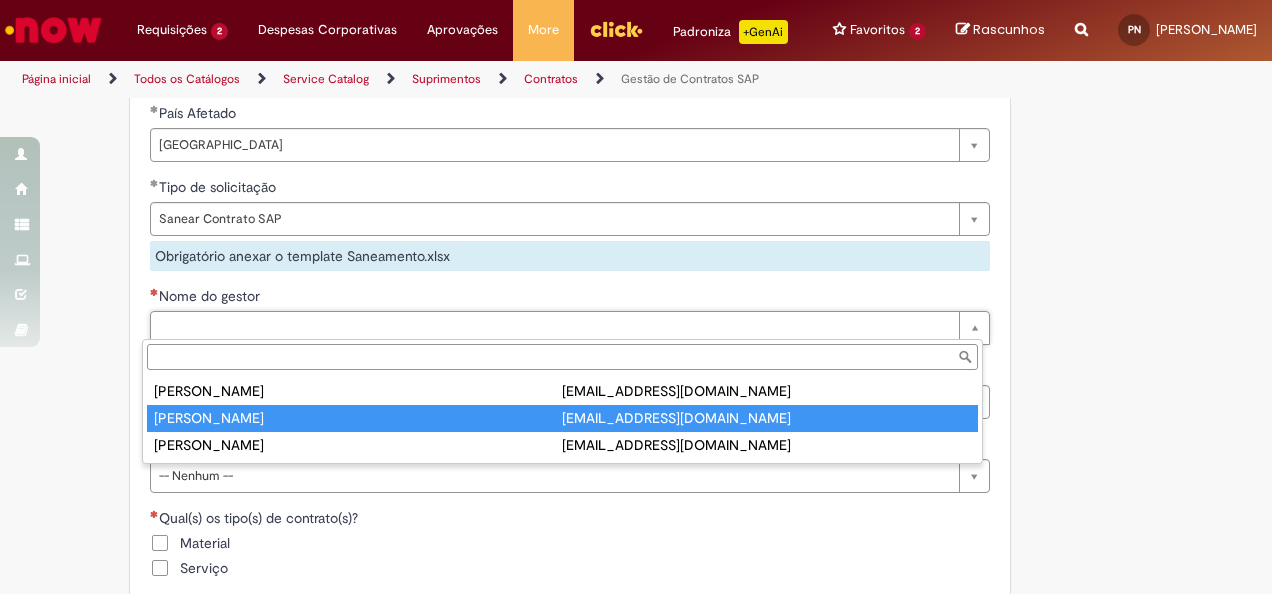type on "**********" 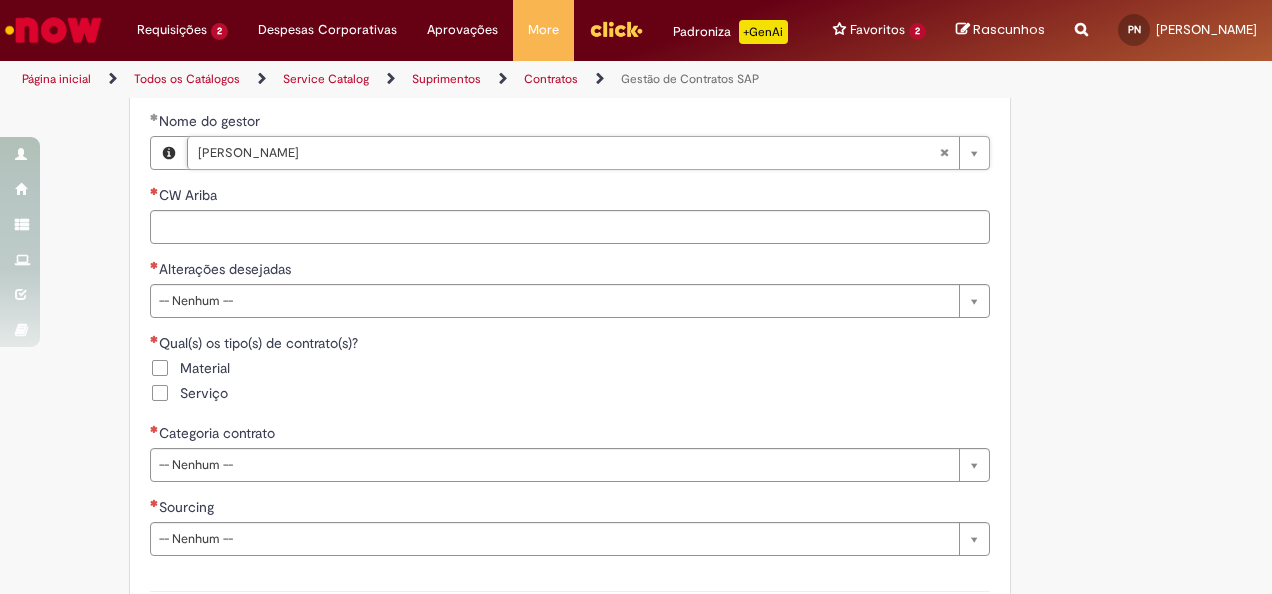 scroll, scrollTop: 722, scrollLeft: 0, axis: vertical 